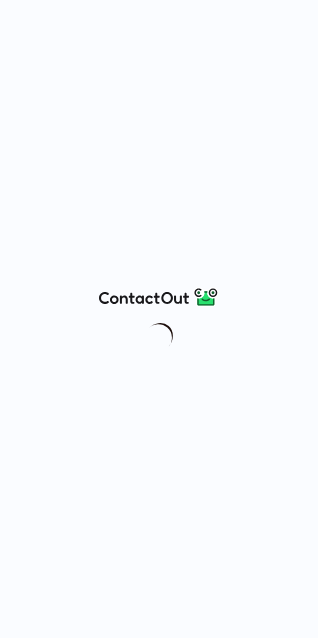scroll, scrollTop: 0, scrollLeft: 0, axis: both 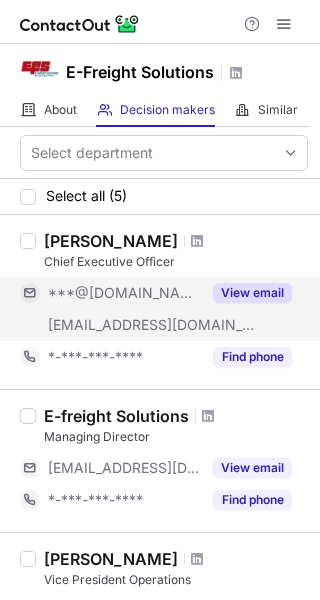 click on "View email" at bounding box center (252, 293) 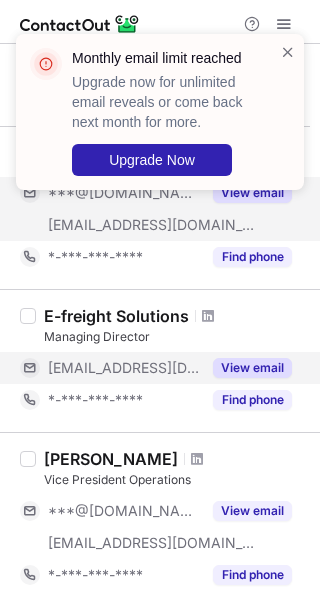 click on "View email" at bounding box center [246, 368] 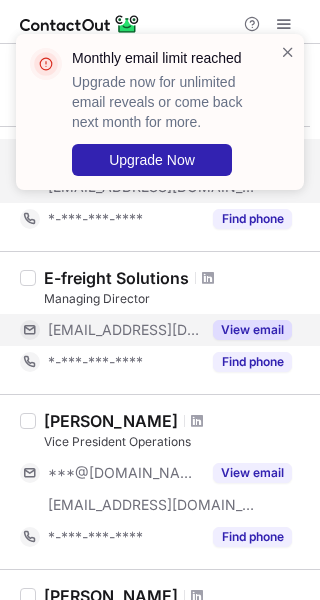 scroll, scrollTop: 300, scrollLeft: 0, axis: vertical 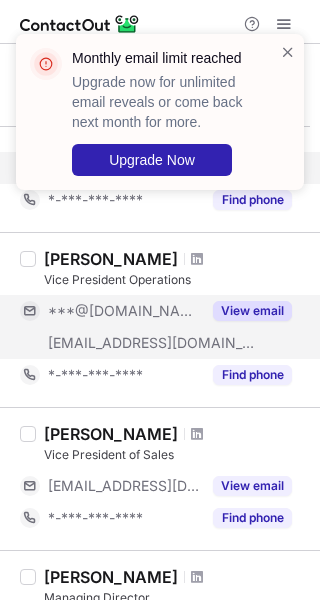click on "View email" at bounding box center [252, 311] 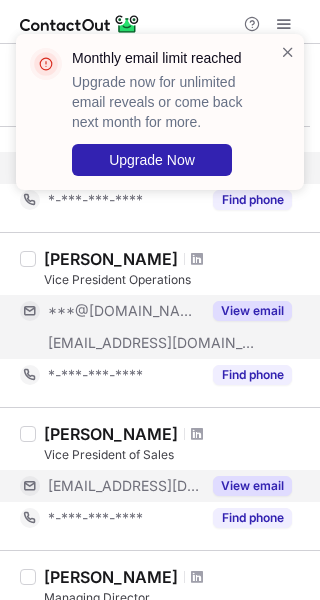click on "View email" at bounding box center (252, 486) 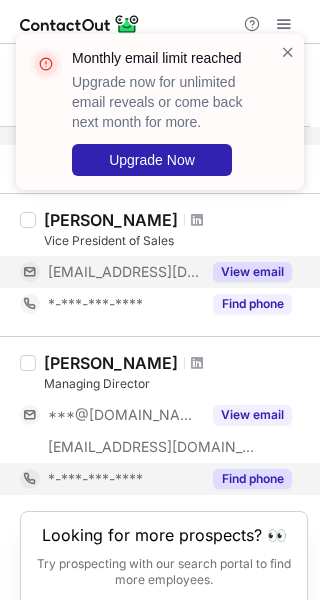 scroll, scrollTop: 577, scrollLeft: 0, axis: vertical 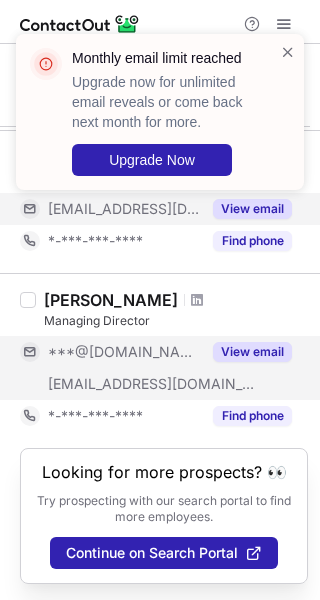 click on "View email" at bounding box center (252, 352) 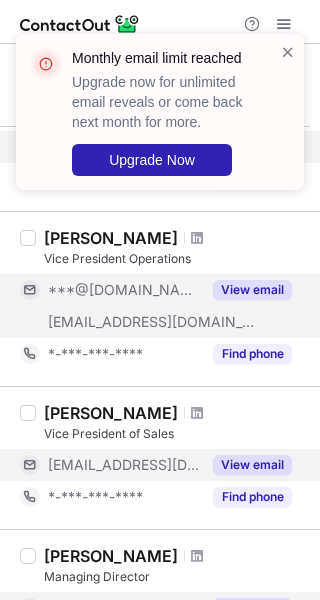 scroll, scrollTop: 277, scrollLeft: 0, axis: vertical 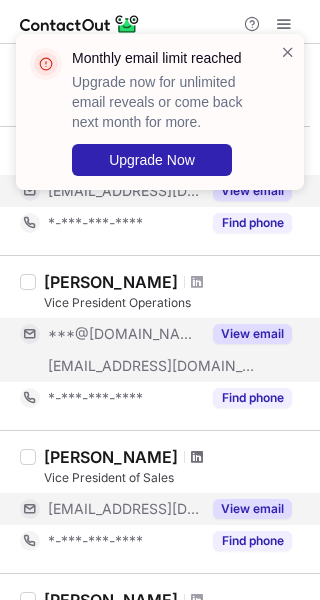 click at bounding box center (197, 457) 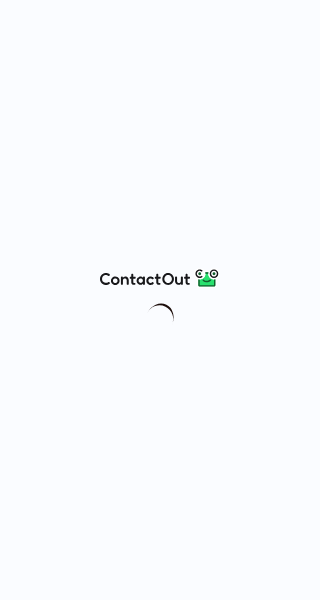 scroll, scrollTop: 0, scrollLeft: 0, axis: both 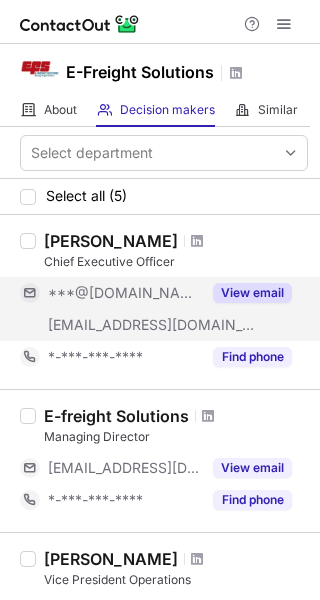 click on "View email" at bounding box center [252, 293] 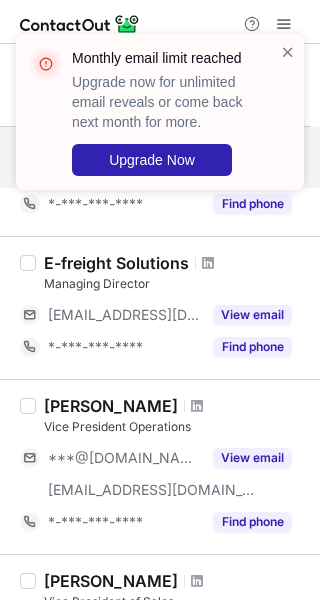 scroll, scrollTop: 200, scrollLeft: 0, axis: vertical 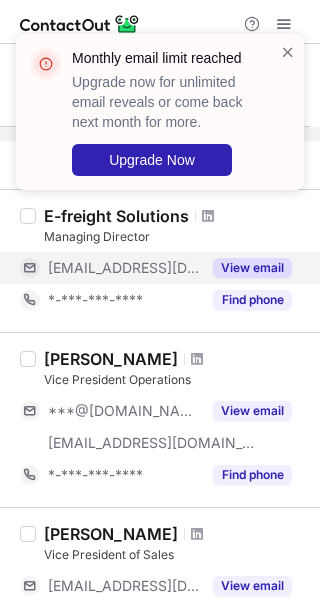 click on "View email" at bounding box center (252, 268) 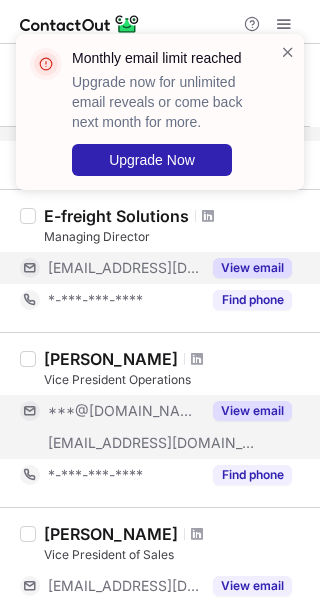 click on "View email" at bounding box center [252, 411] 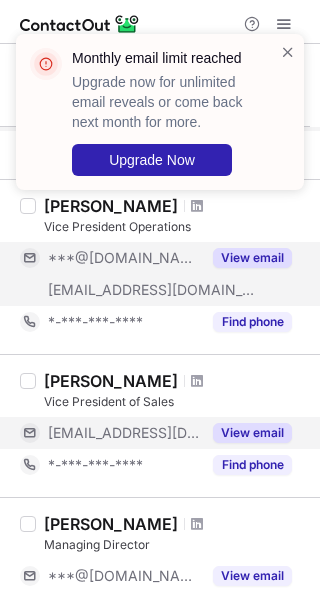 scroll, scrollTop: 400, scrollLeft: 0, axis: vertical 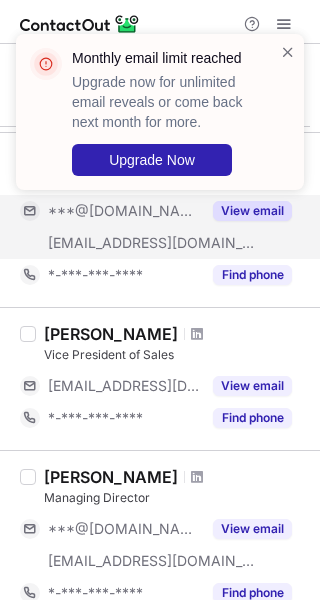 click on "Romy Dilla Vice President of Sales ***@e-freightgroup.com View email *-***-***-**** Find phone" at bounding box center [172, 379] 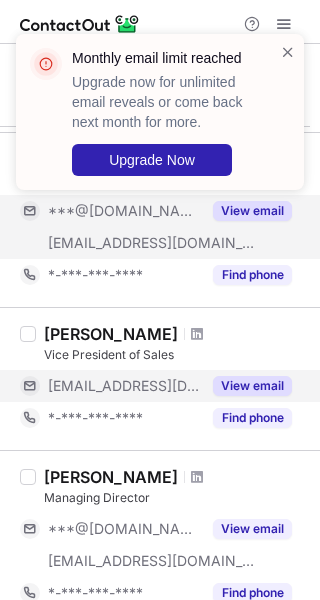 click on "View email" at bounding box center (246, 386) 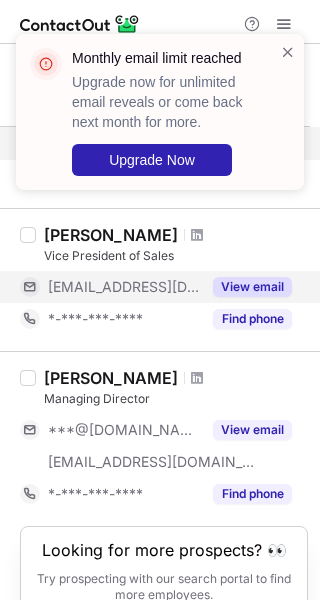 scroll, scrollTop: 500, scrollLeft: 0, axis: vertical 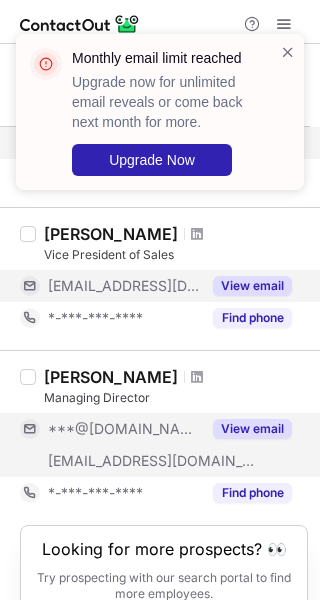 click on "View email" at bounding box center [246, 429] 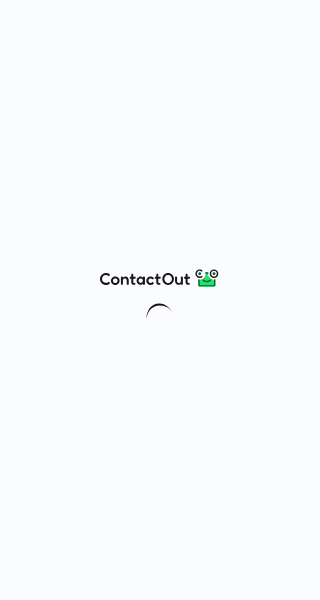 scroll, scrollTop: 0, scrollLeft: 0, axis: both 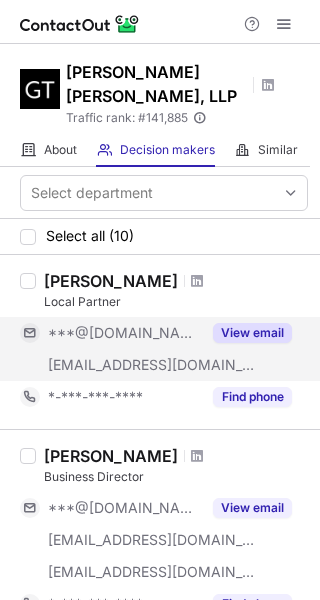 click on "View email" at bounding box center [252, 333] 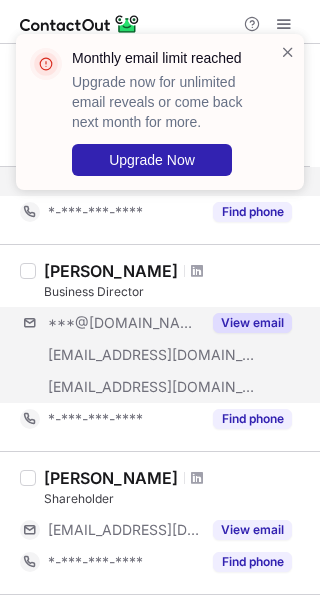 scroll, scrollTop: 200, scrollLeft: 0, axis: vertical 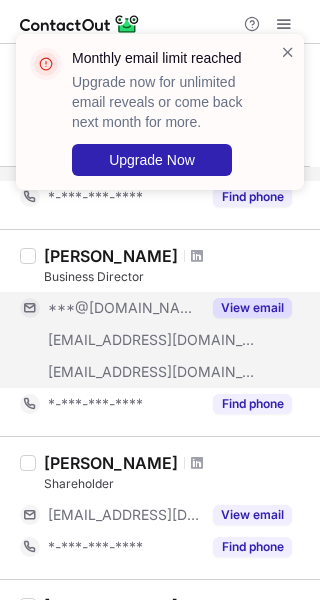 click on "View email" at bounding box center (252, 308) 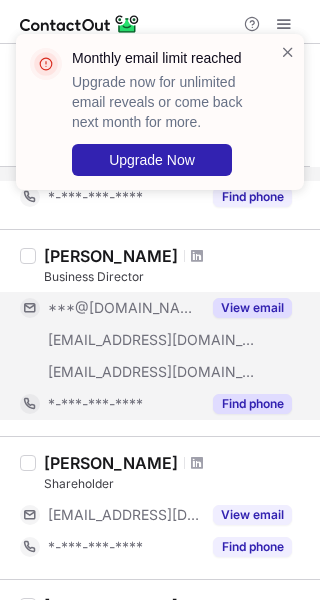 scroll, scrollTop: 300, scrollLeft: 0, axis: vertical 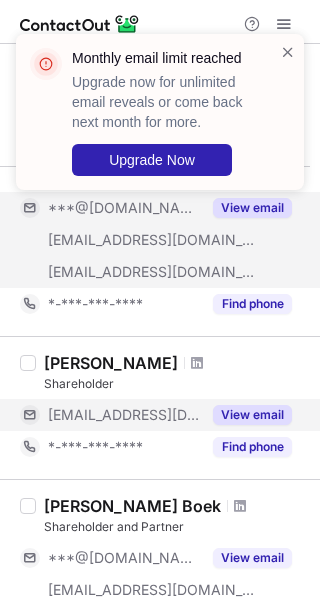 click on "View email" at bounding box center (246, 415) 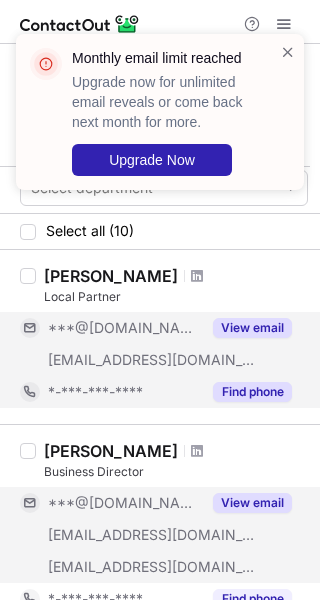 scroll, scrollTop: 0, scrollLeft: 0, axis: both 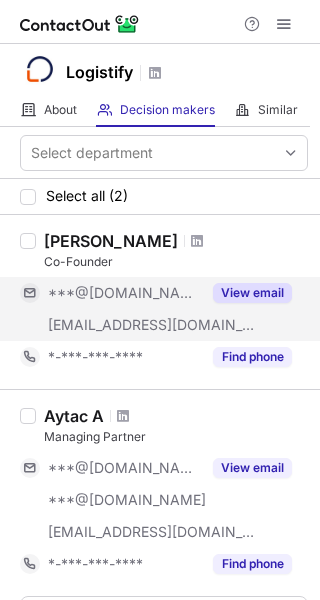 click on "View email" at bounding box center (252, 293) 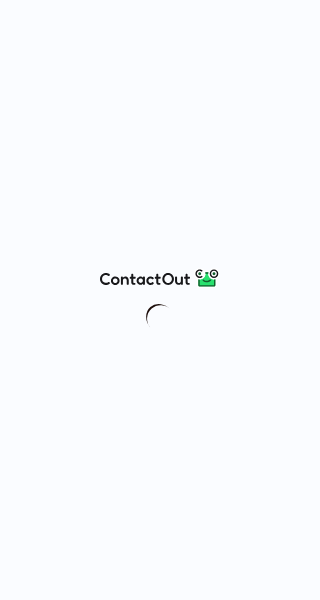 scroll, scrollTop: 0, scrollLeft: 0, axis: both 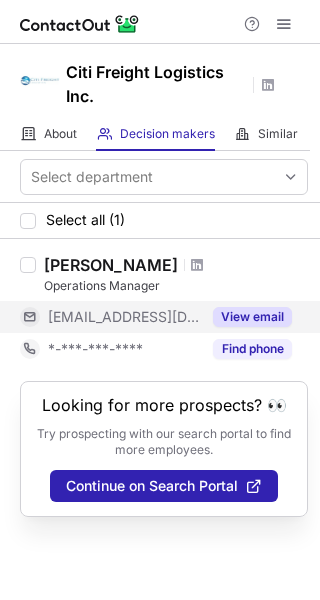 click on "View email" at bounding box center [252, 317] 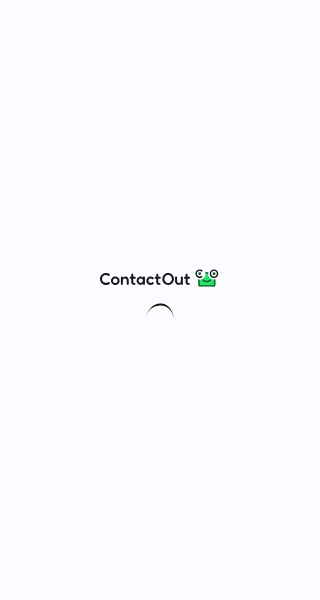 scroll, scrollTop: 0, scrollLeft: 0, axis: both 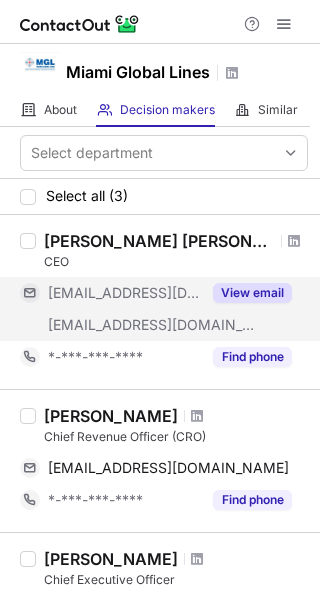 click on "View email" at bounding box center (252, 293) 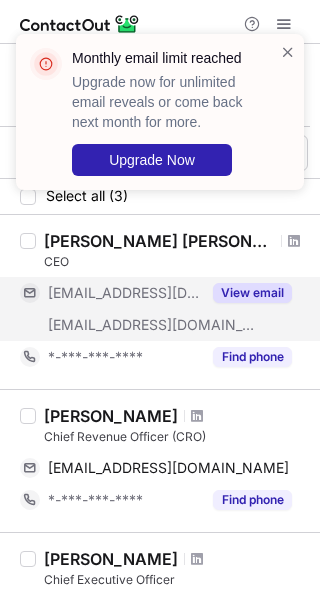 scroll, scrollTop: 100, scrollLeft: 0, axis: vertical 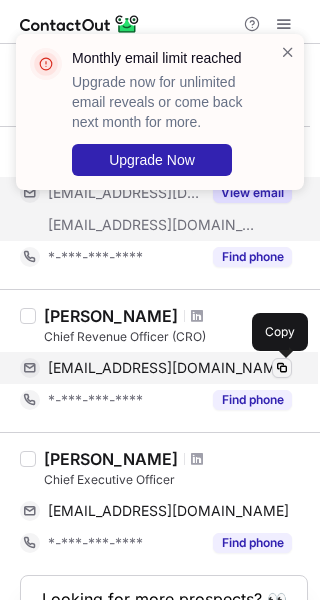 click at bounding box center [282, 368] 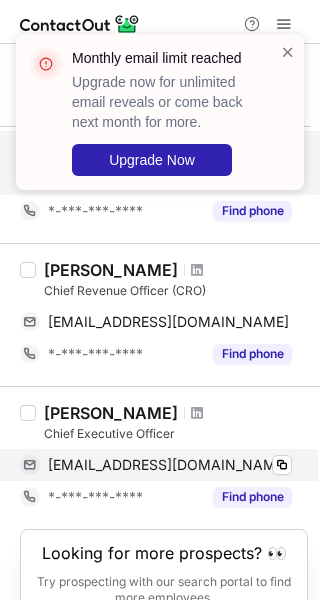 scroll, scrollTop: 227, scrollLeft: 0, axis: vertical 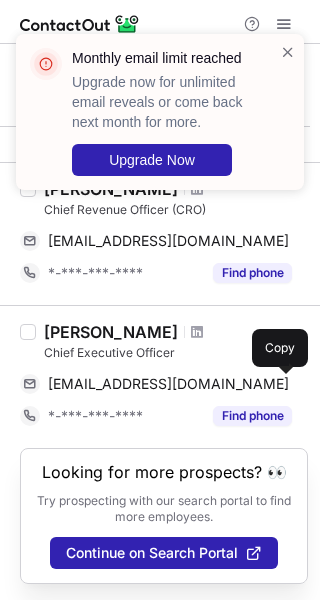 drag, startPoint x: 285, startPoint y: 377, endPoint x: 163, endPoint y: 486, distance: 163.60013 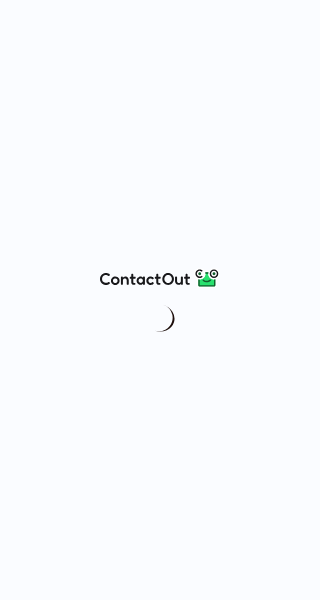 scroll, scrollTop: 0, scrollLeft: 0, axis: both 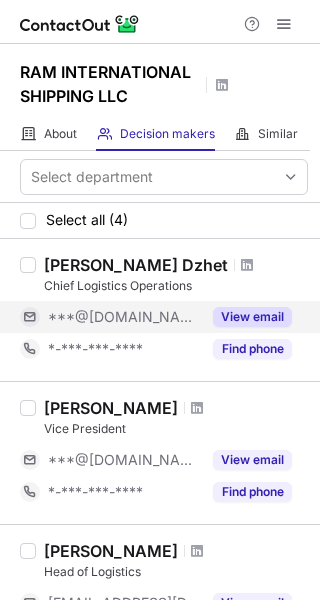 click on "View email" at bounding box center (252, 317) 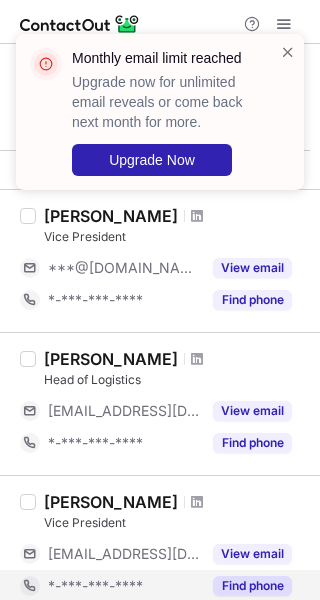 scroll, scrollTop: 162, scrollLeft: 0, axis: vertical 